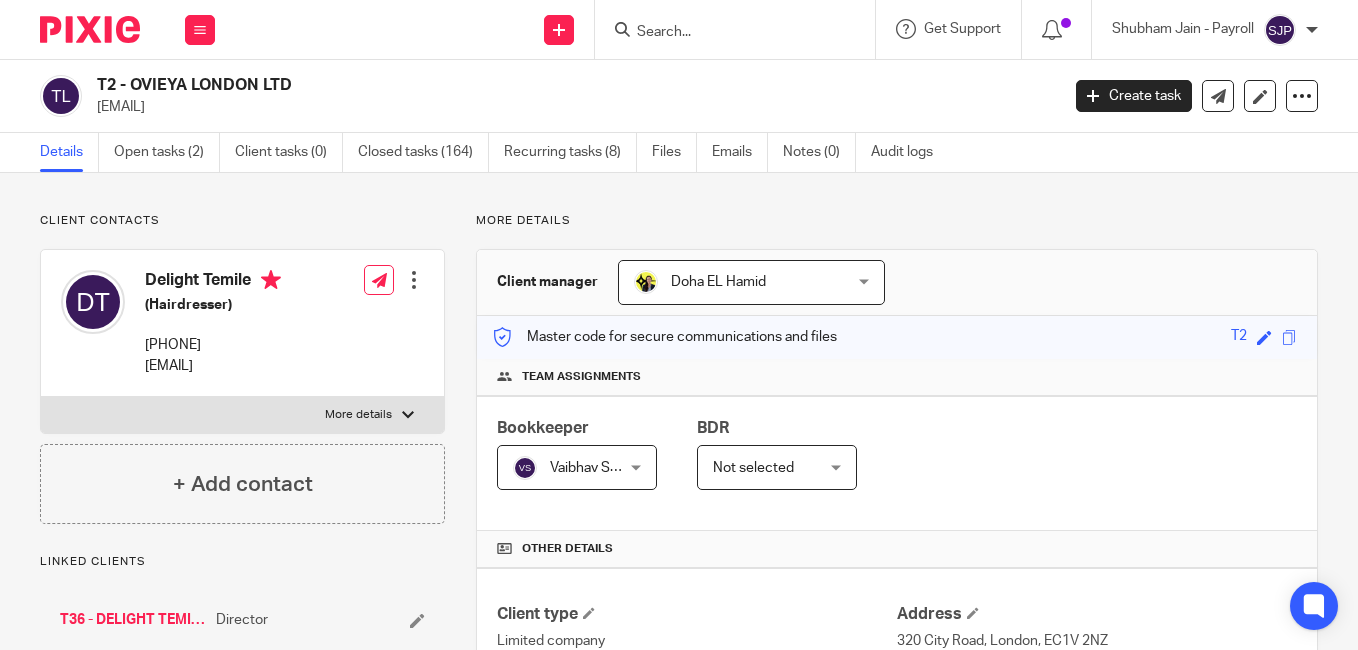 scroll, scrollTop: 0, scrollLeft: 0, axis: both 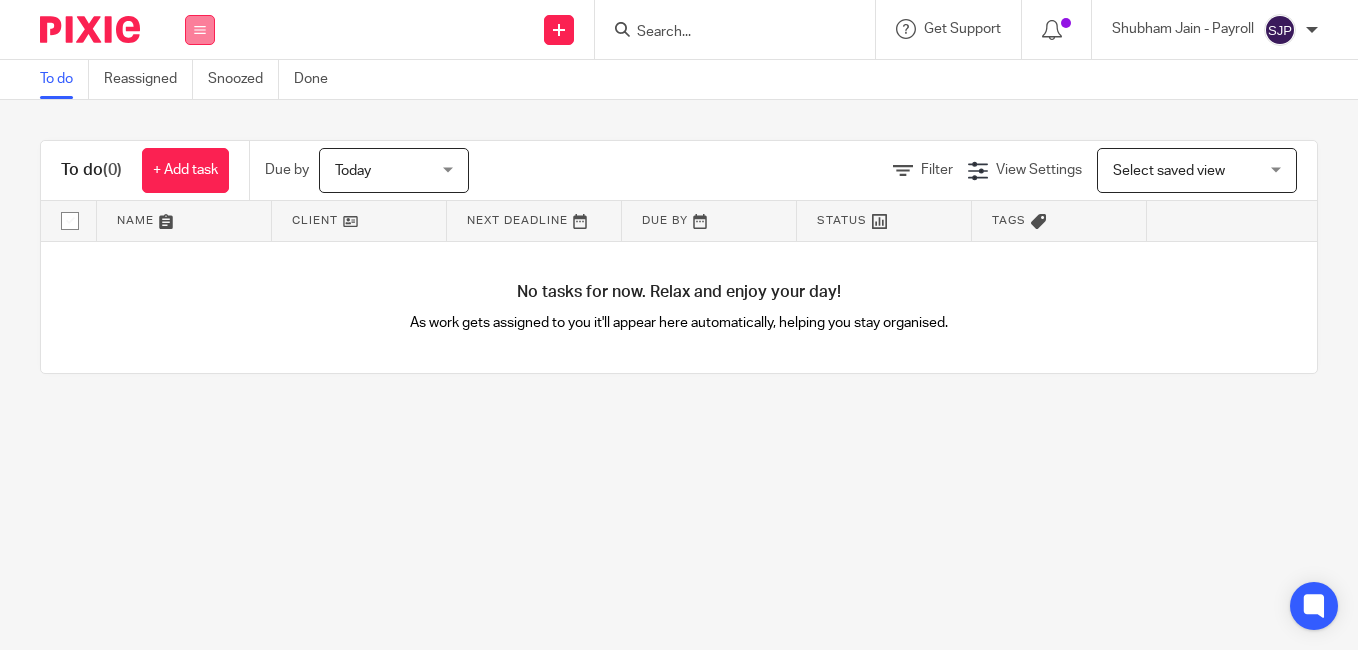 click at bounding box center [200, 30] 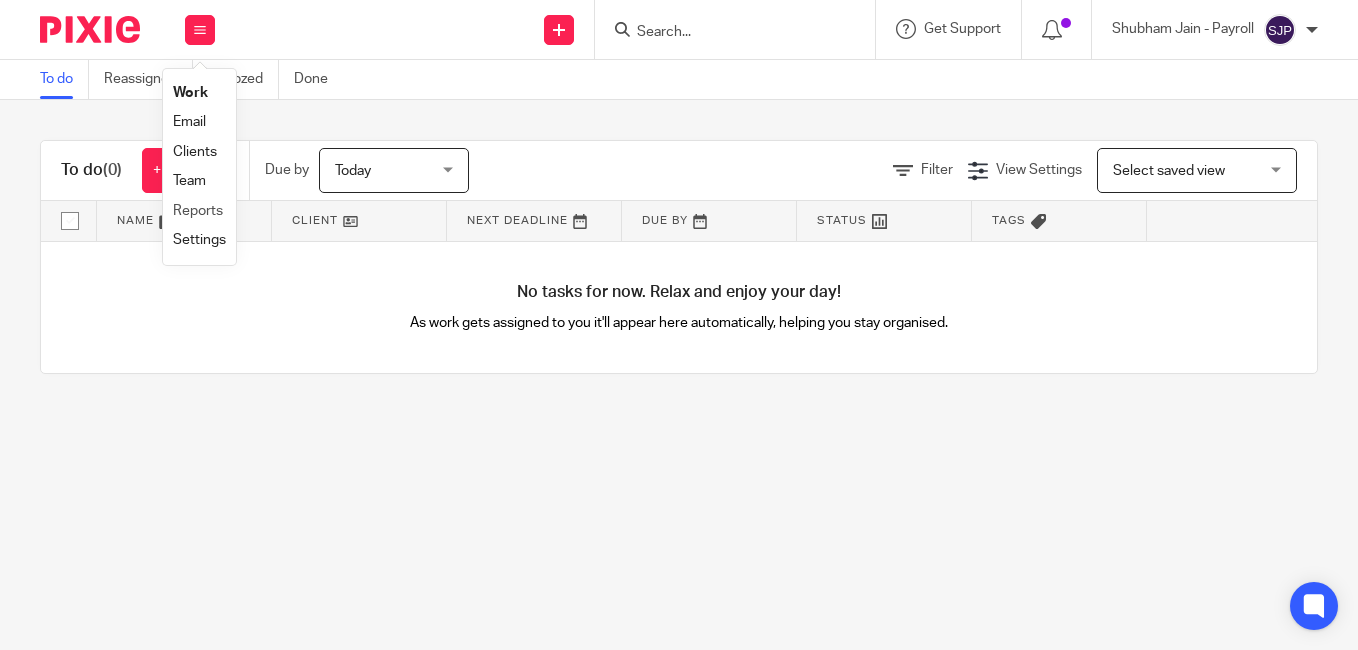 click on "Reports" at bounding box center [199, 211] 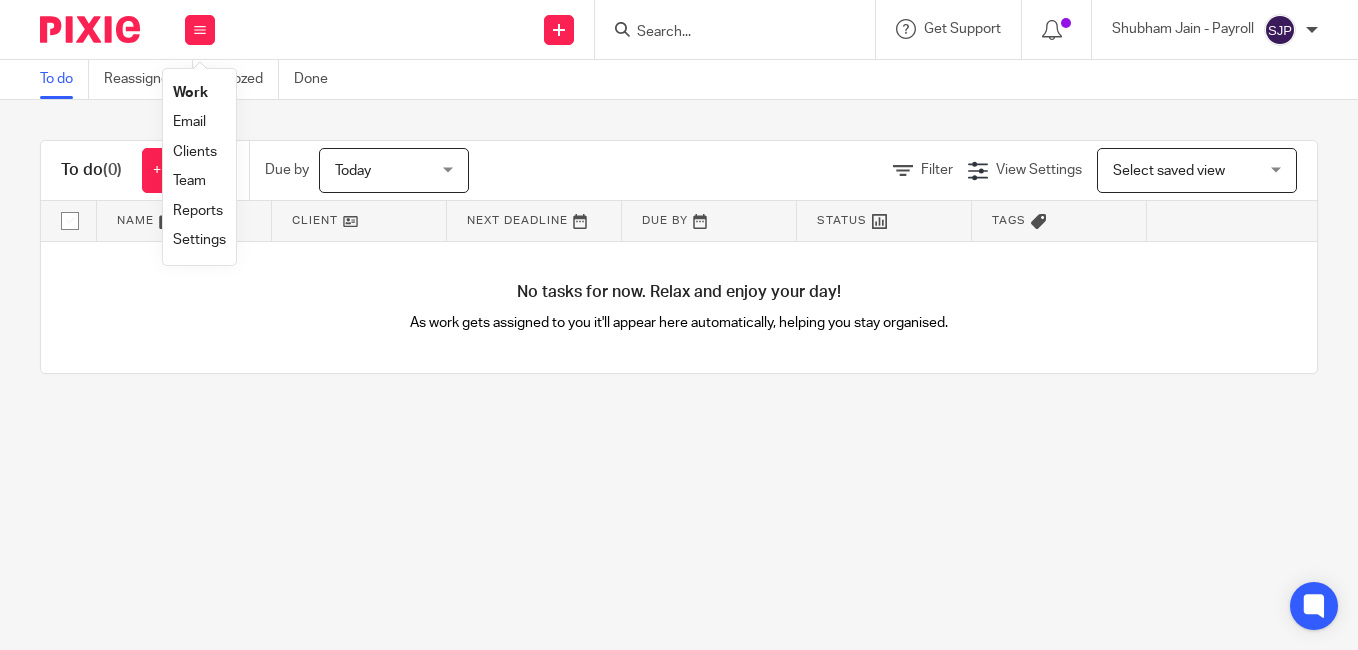 click on "Team" at bounding box center [189, 181] 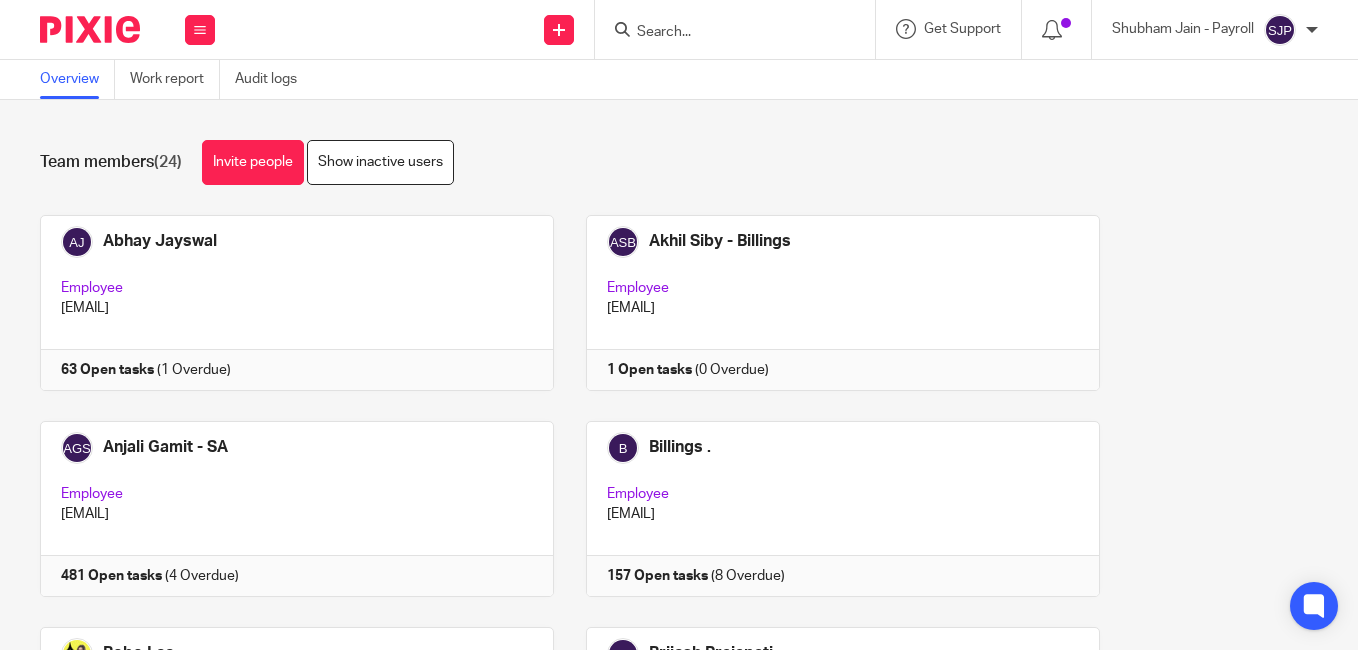 scroll, scrollTop: 0, scrollLeft: 0, axis: both 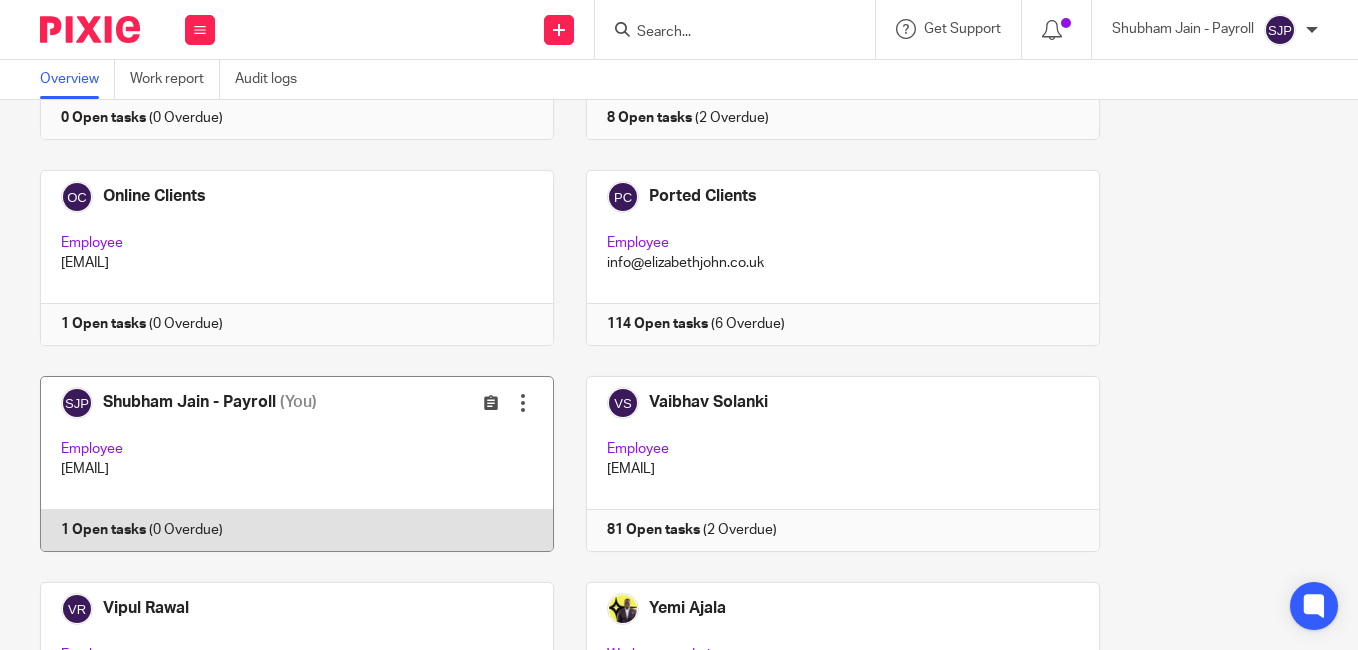 click at bounding box center (282, 464) 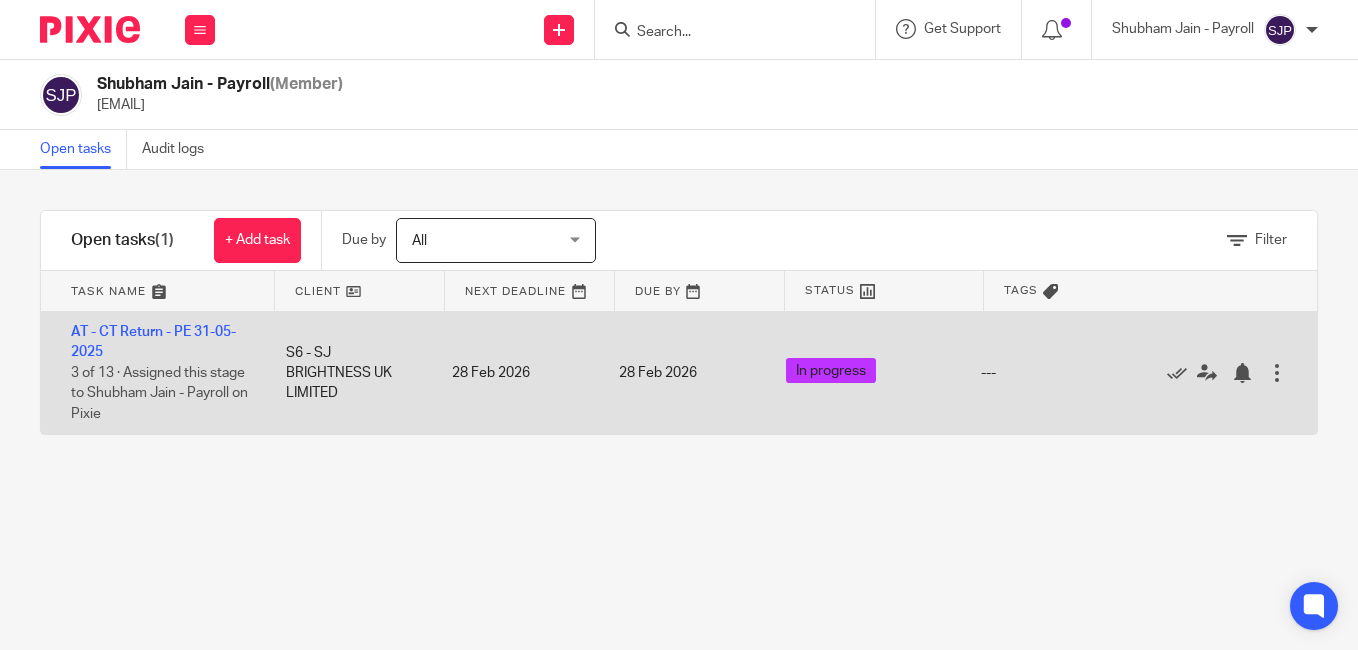 scroll, scrollTop: 0, scrollLeft: 0, axis: both 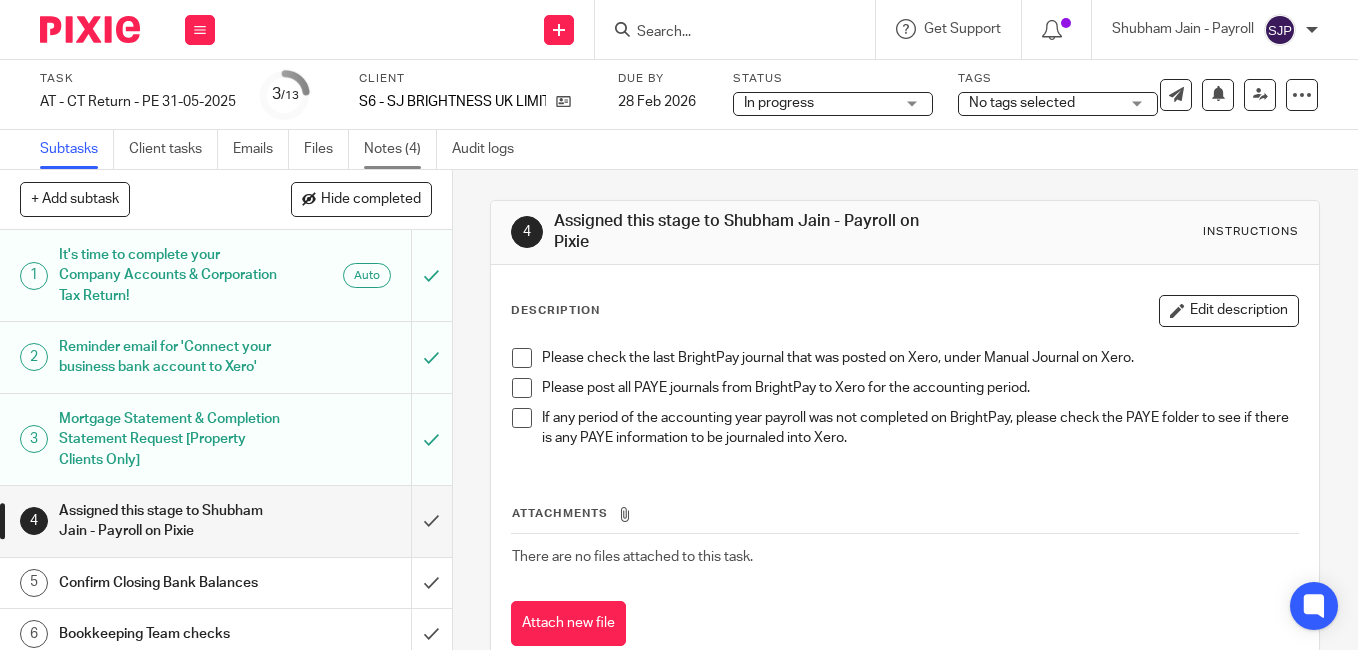 click on "Notes (4)" at bounding box center (400, 149) 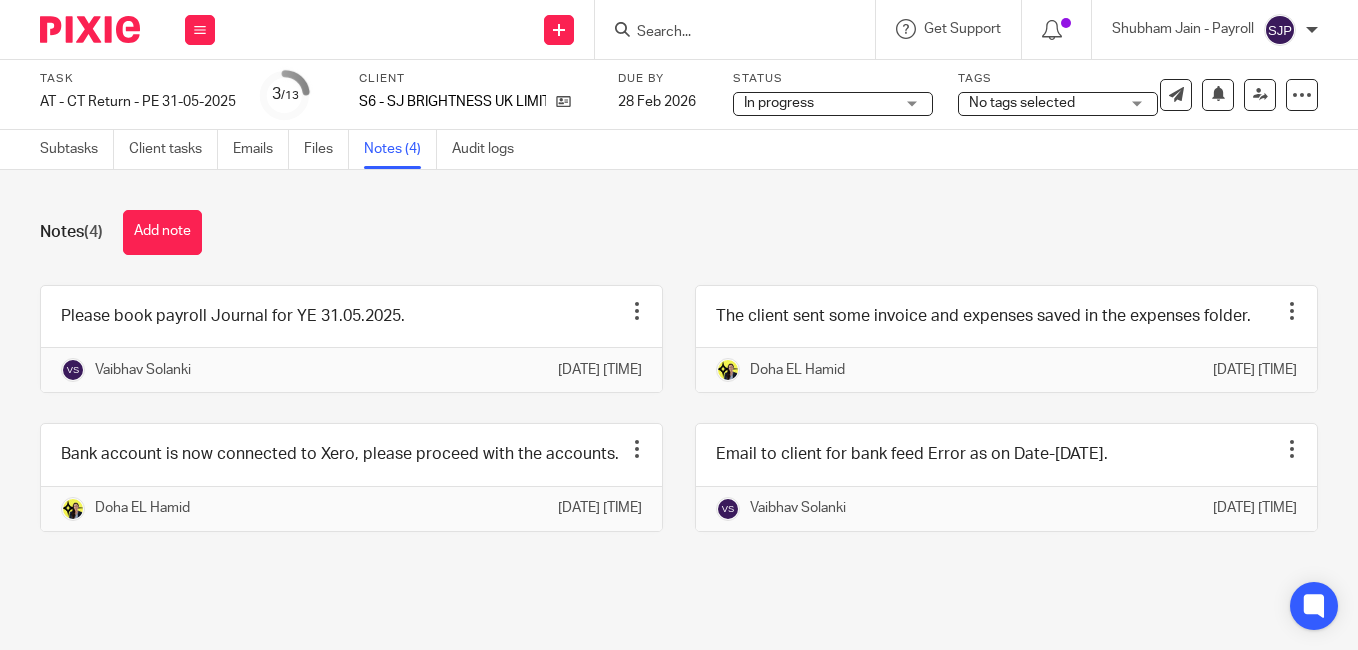 scroll, scrollTop: 0, scrollLeft: 0, axis: both 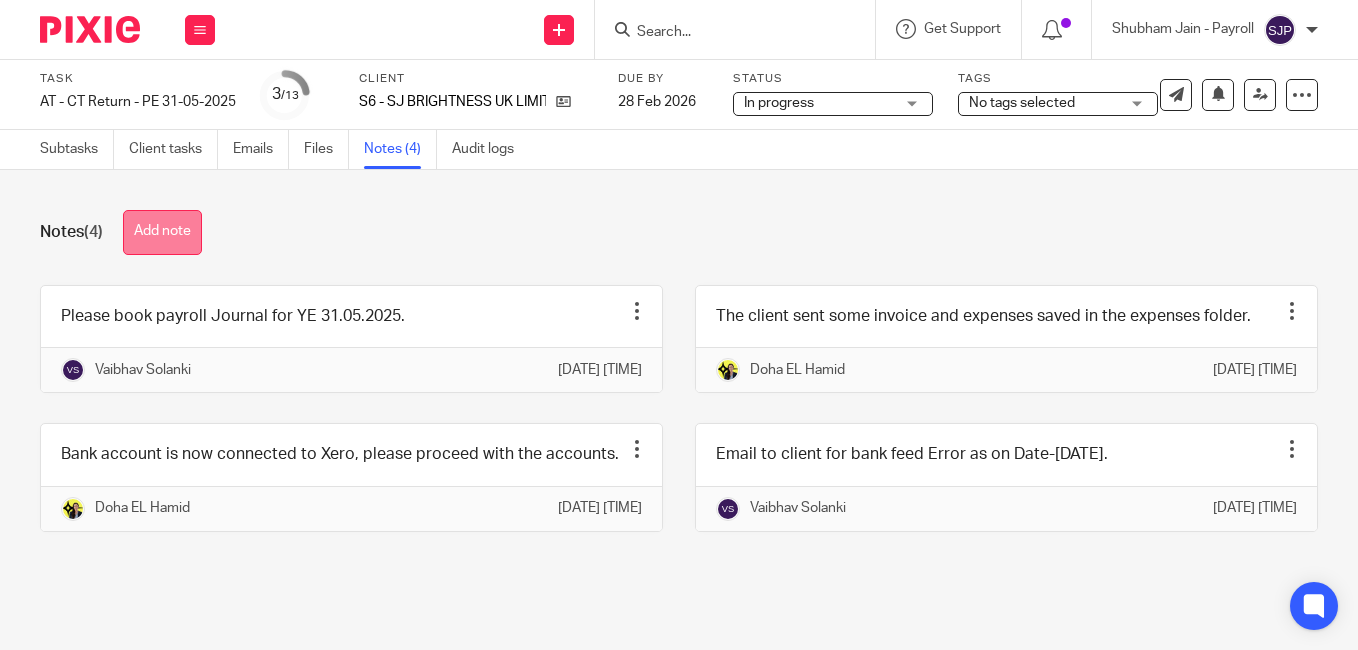click on "Add note" at bounding box center [162, 232] 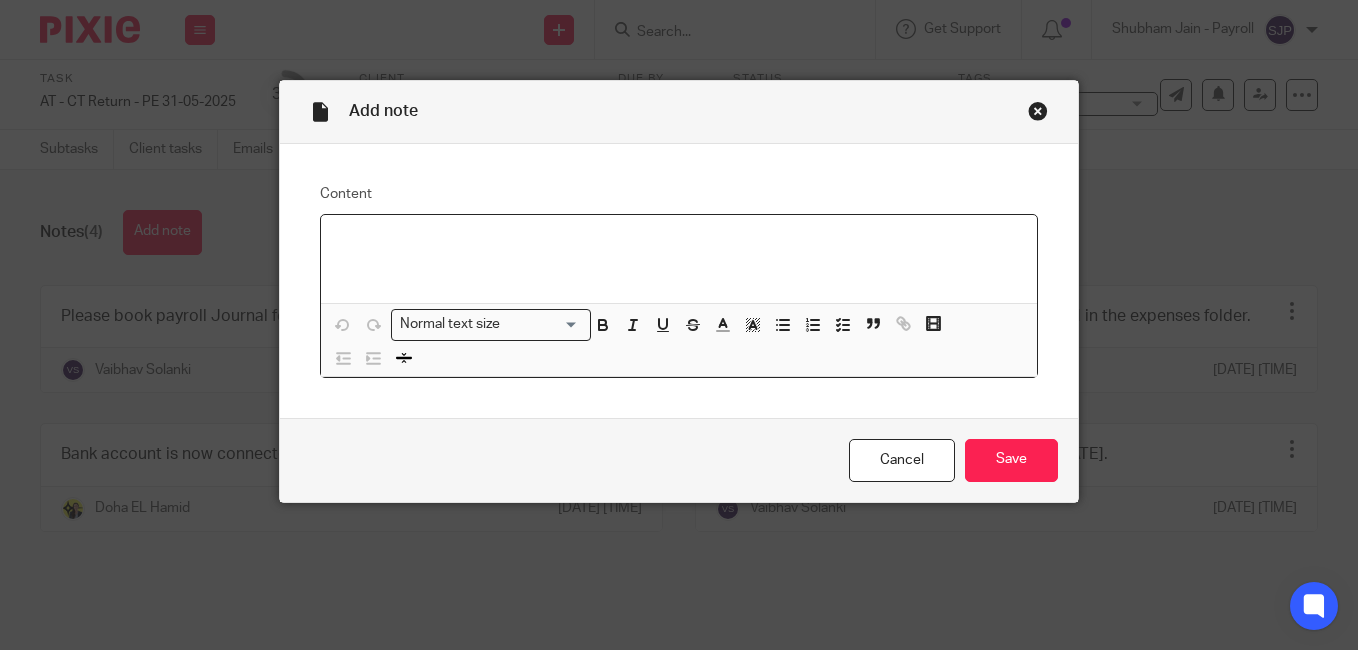 type 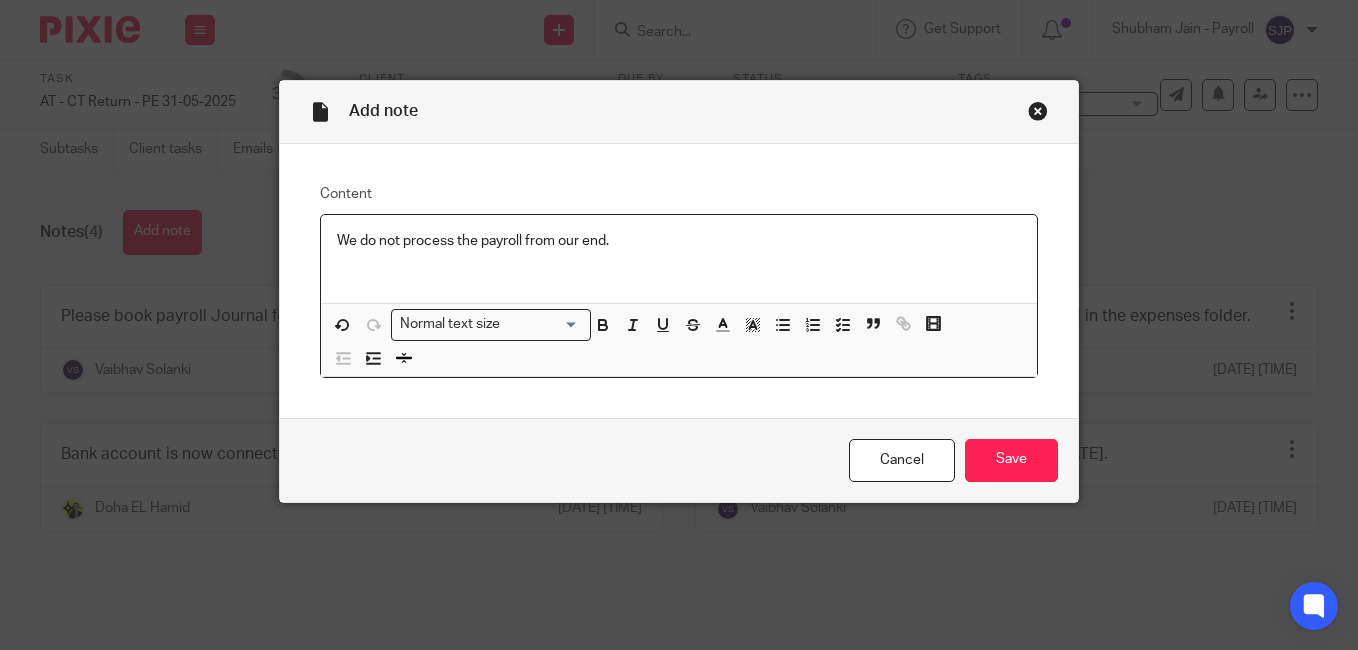 click on "We do not process the payroll from our end." at bounding box center [679, 241] 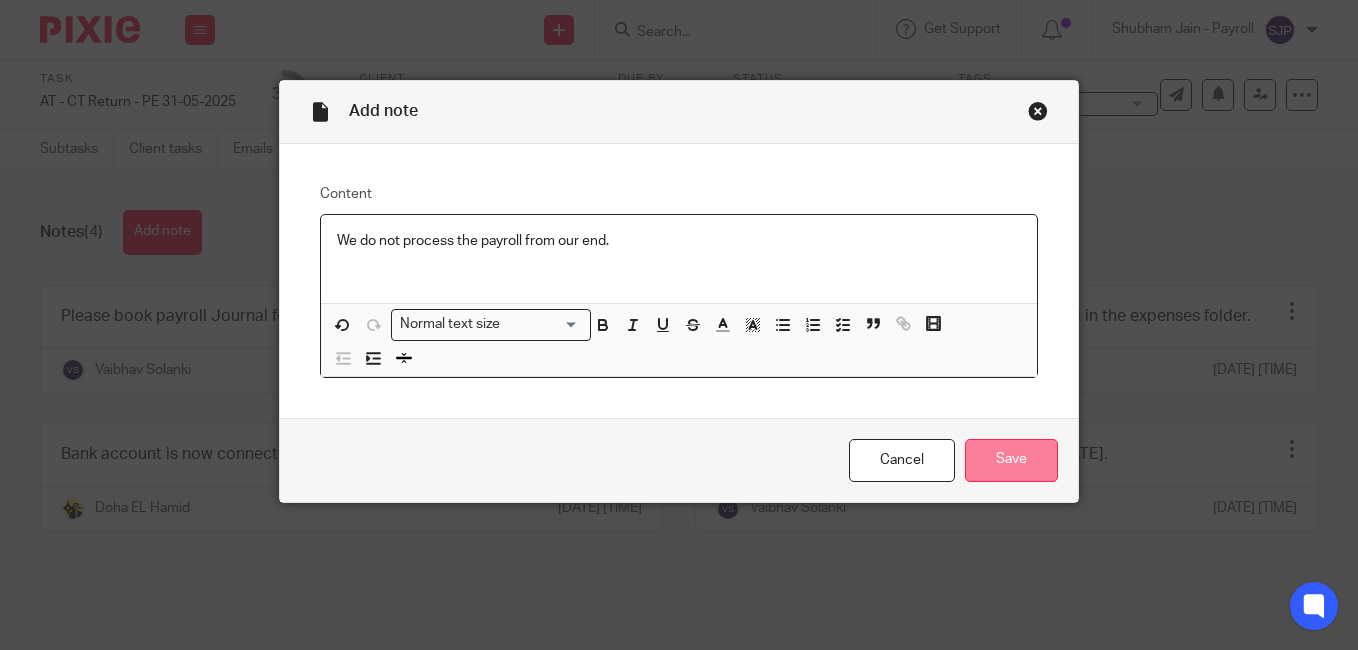 click on "Save" at bounding box center [1011, 460] 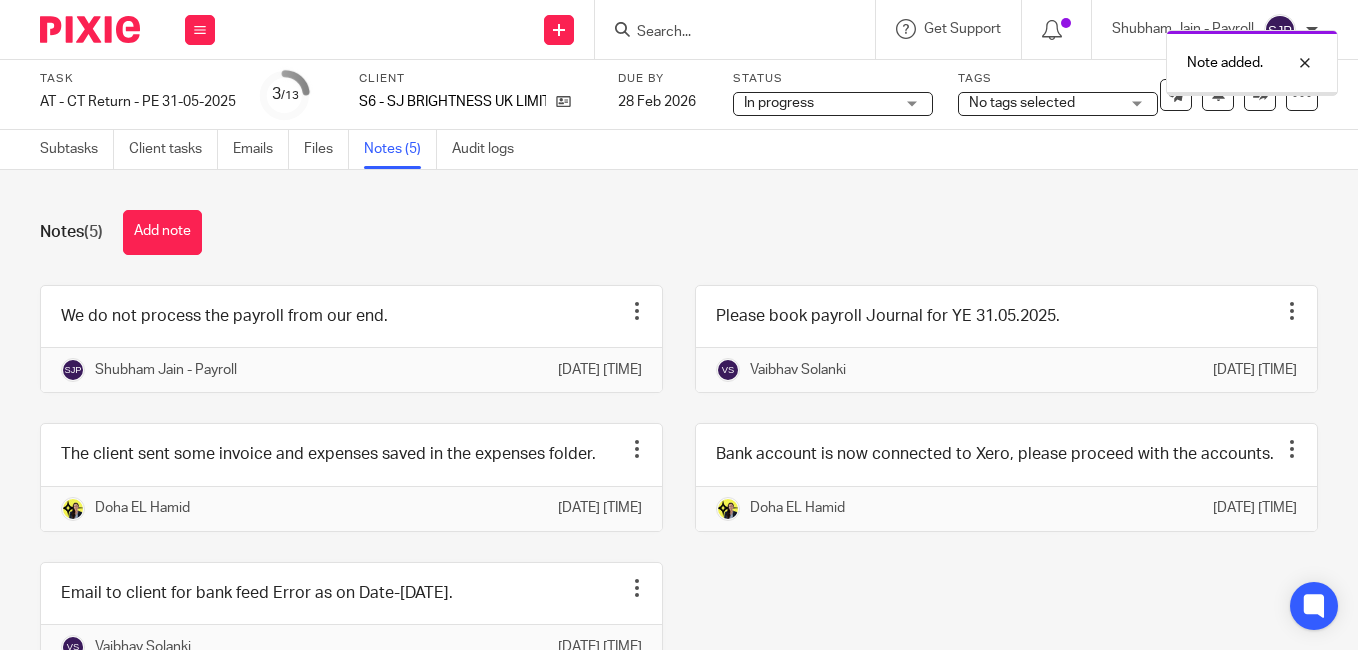scroll, scrollTop: 0, scrollLeft: 0, axis: both 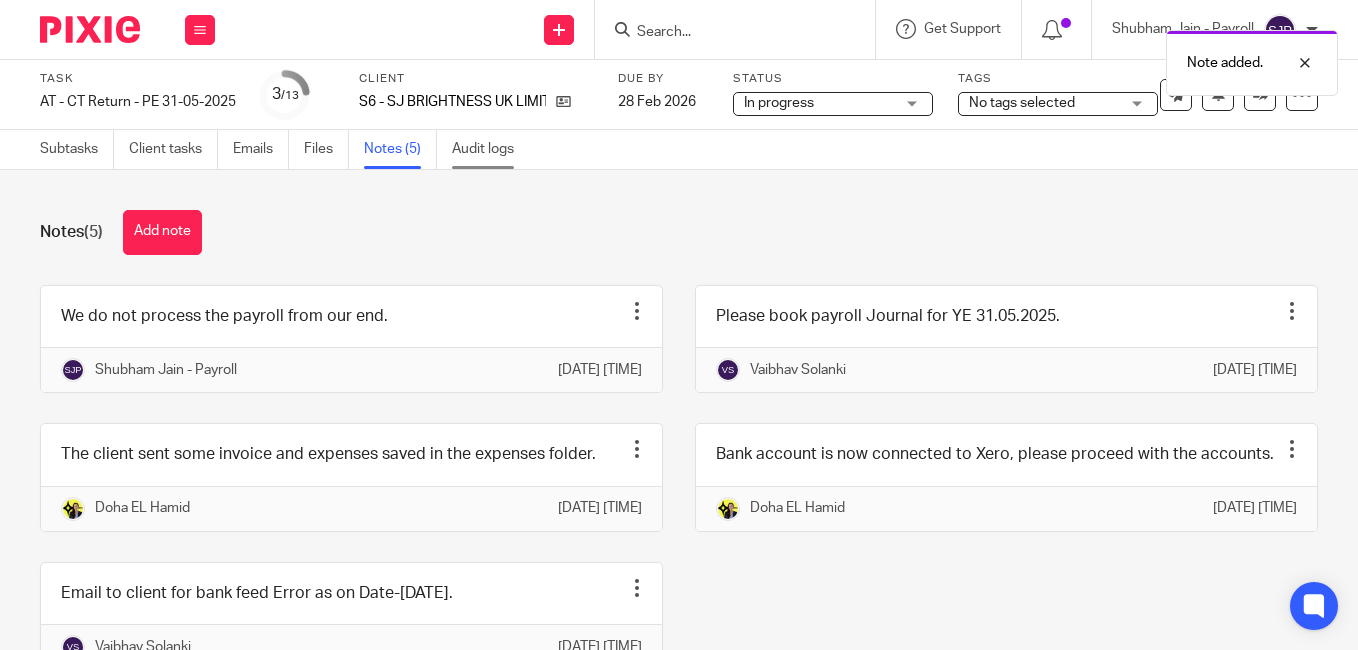 click on "Audit logs" at bounding box center [490, 149] 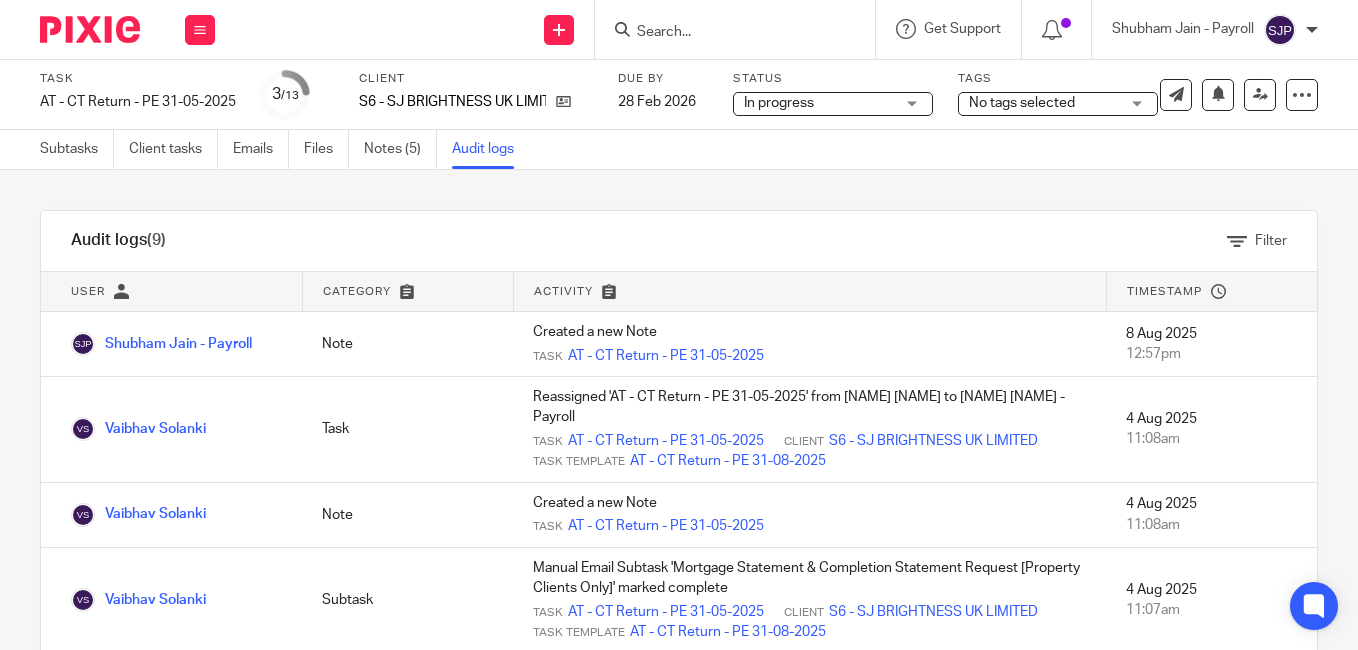 scroll, scrollTop: 0, scrollLeft: 0, axis: both 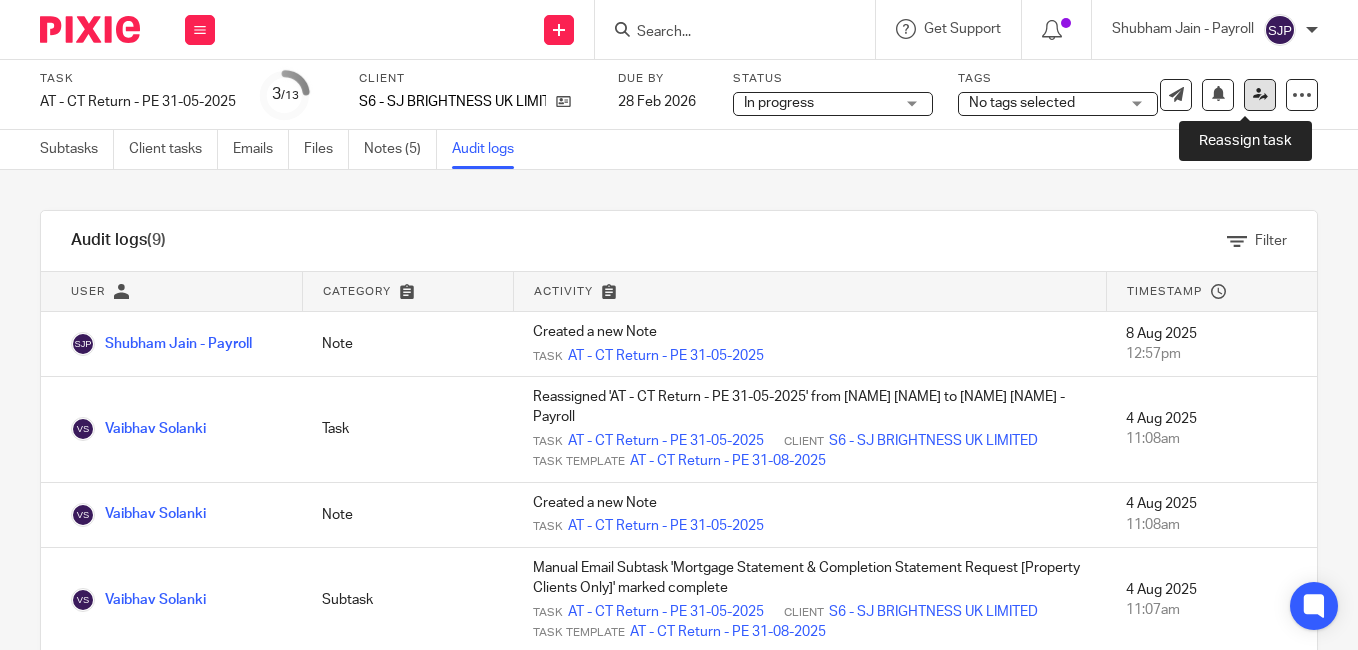 click at bounding box center [1260, 94] 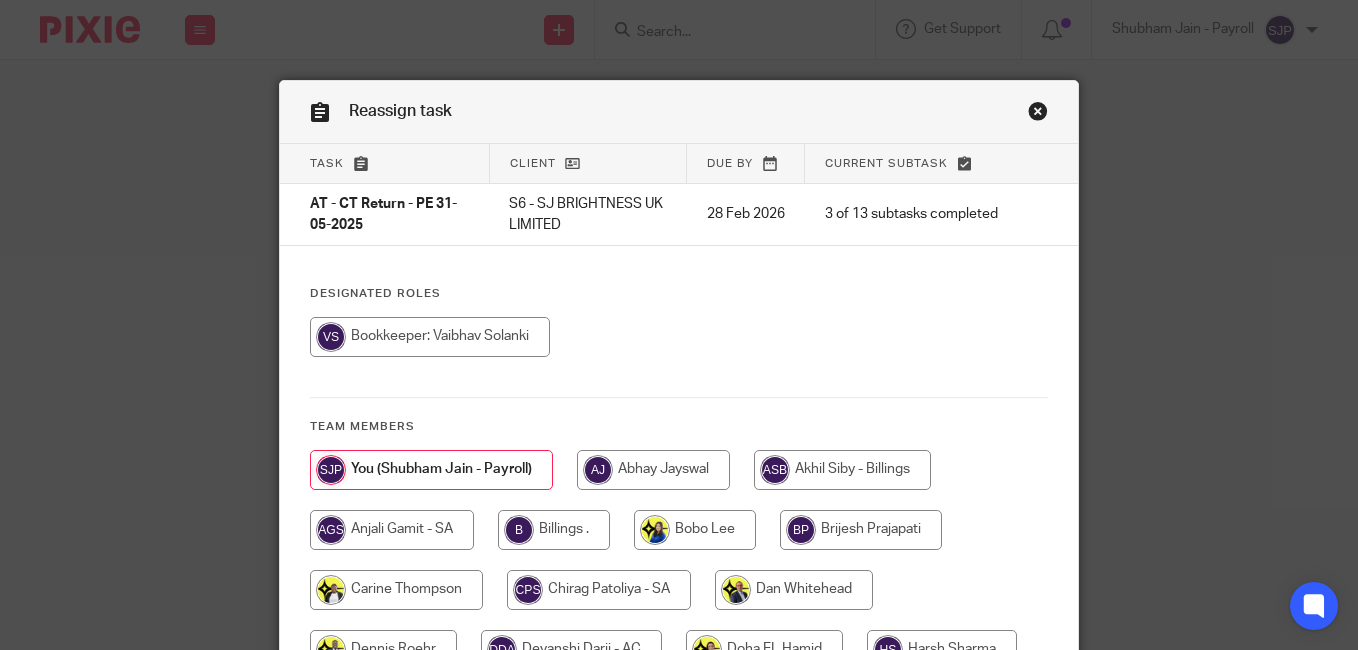 scroll, scrollTop: 0, scrollLeft: 0, axis: both 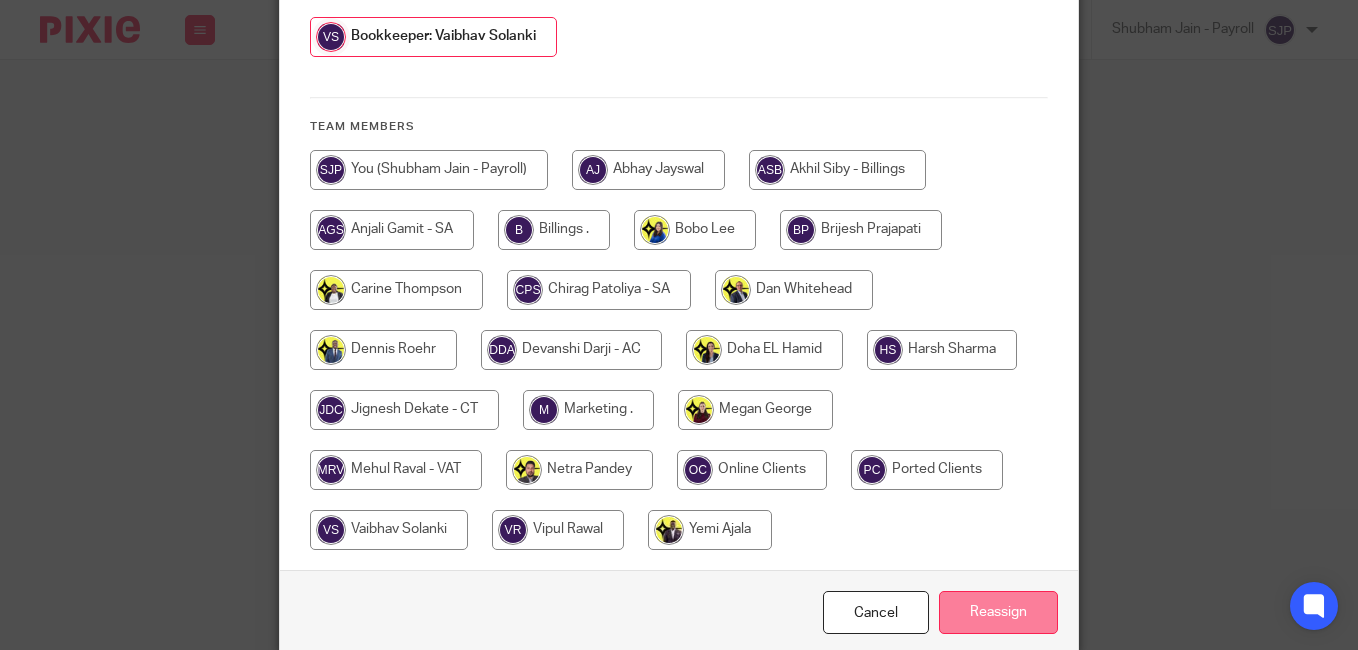 click on "Reassign" at bounding box center [998, 612] 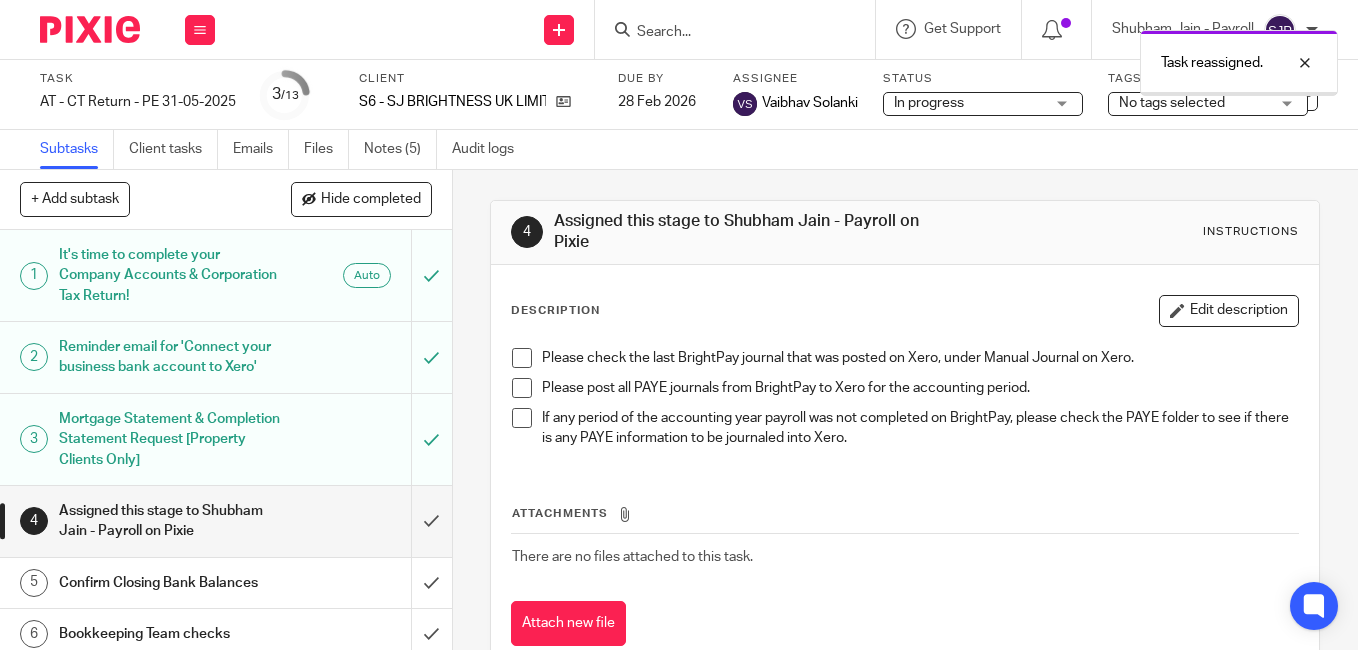 scroll, scrollTop: 0, scrollLeft: 0, axis: both 